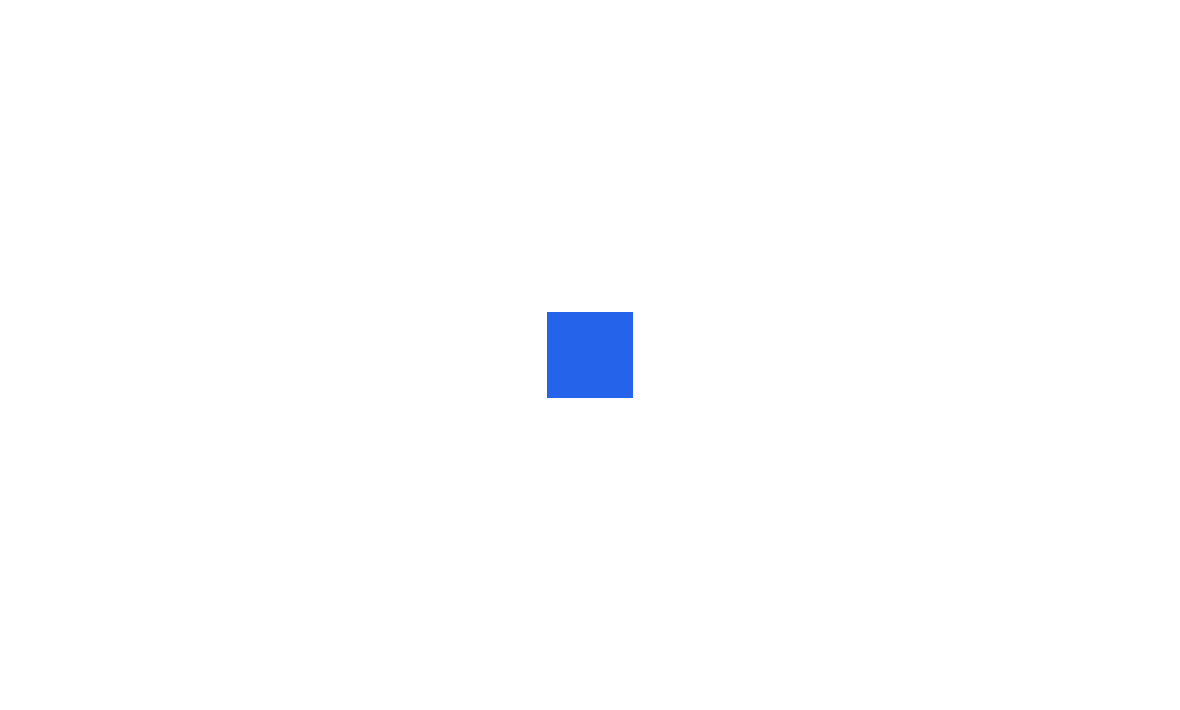 scroll, scrollTop: 0, scrollLeft: 0, axis: both 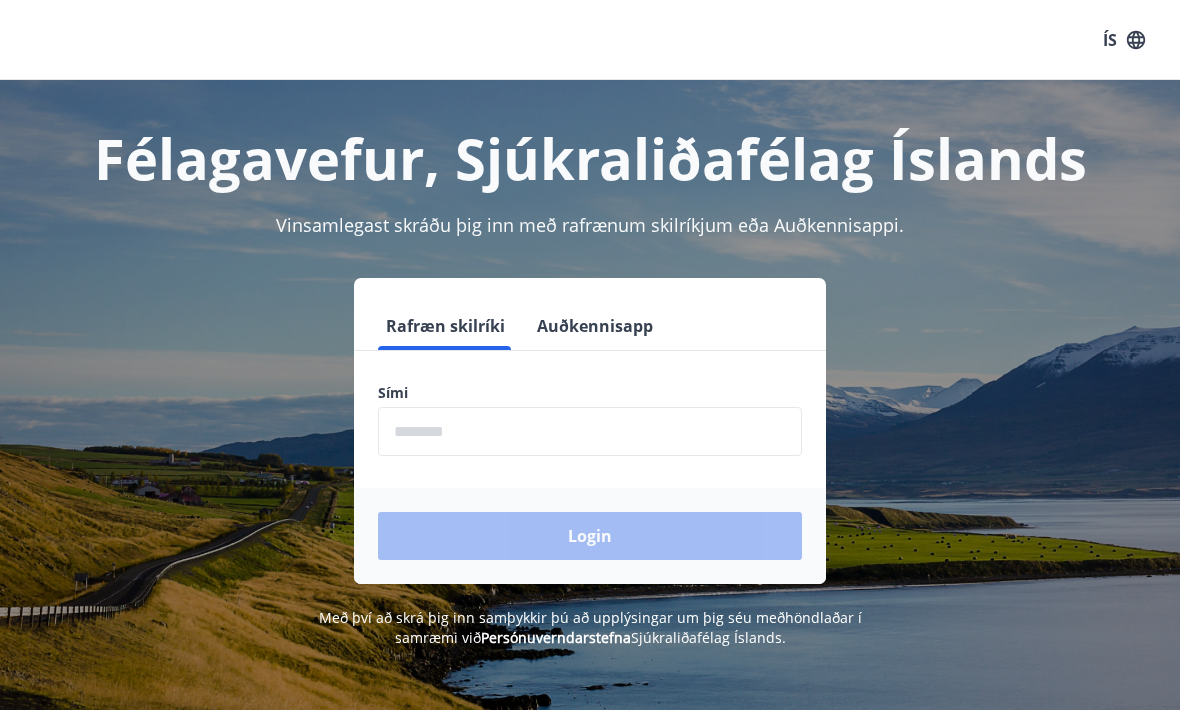 click at bounding box center [590, 431] 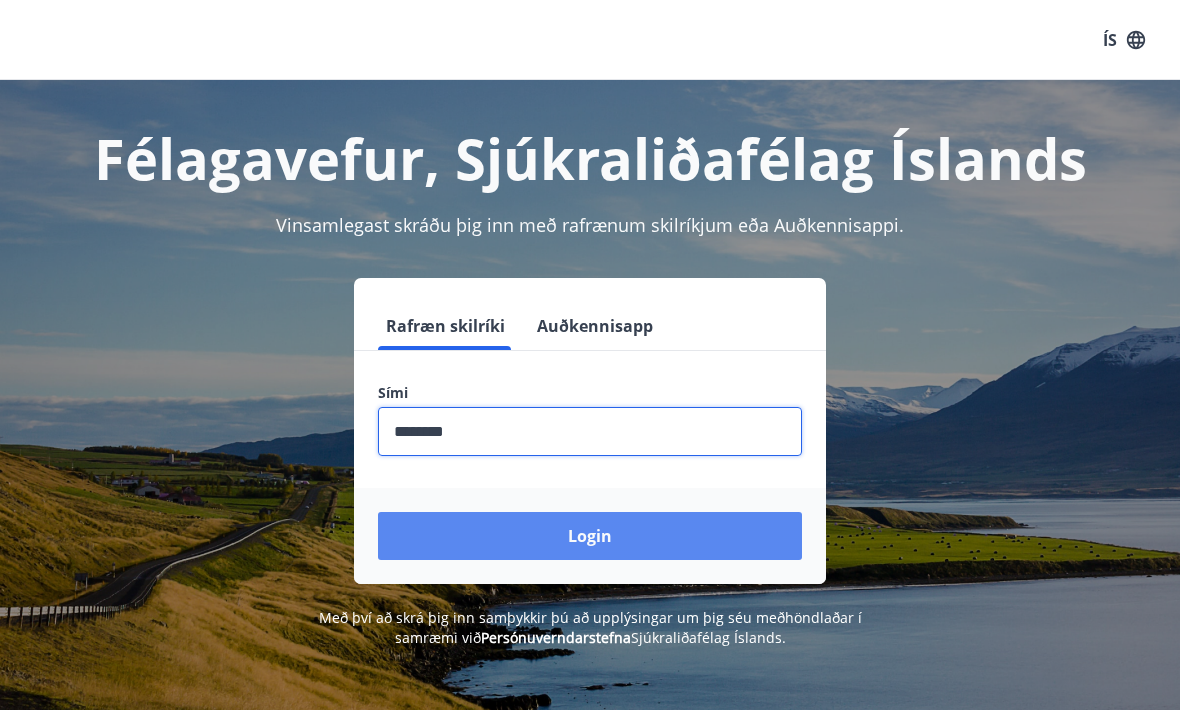 type on "********" 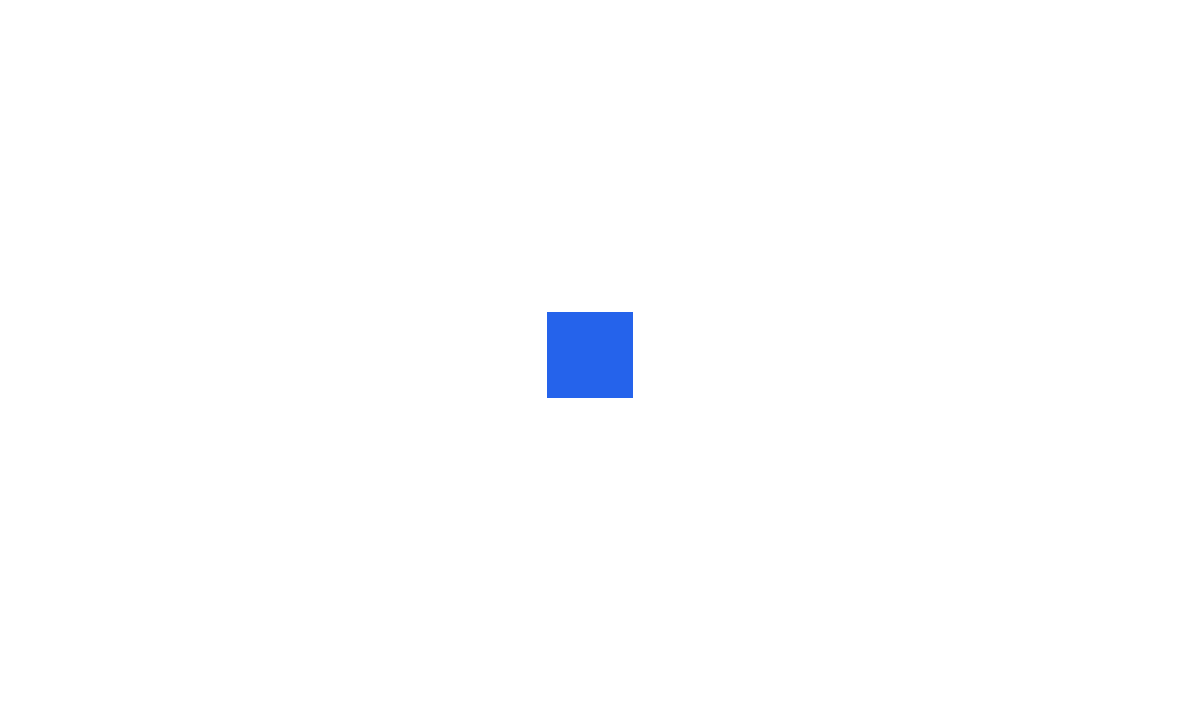 scroll, scrollTop: 0, scrollLeft: 0, axis: both 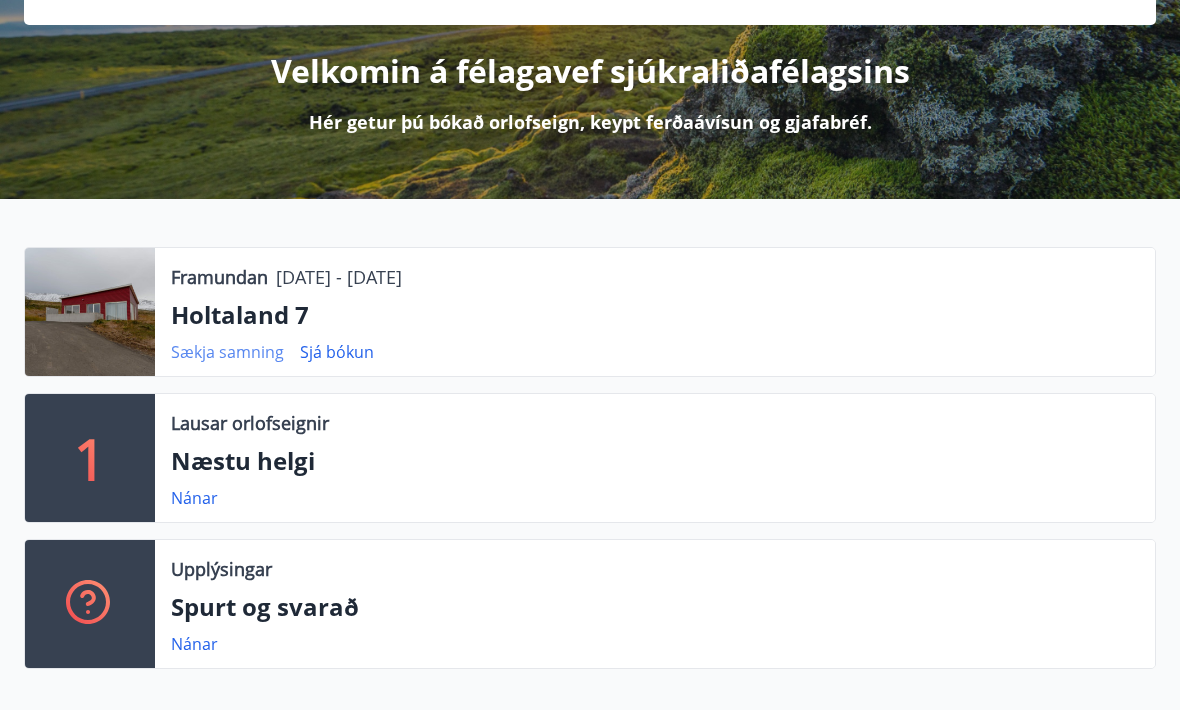 click on "Sækja samning" at bounding box center [227, 352] 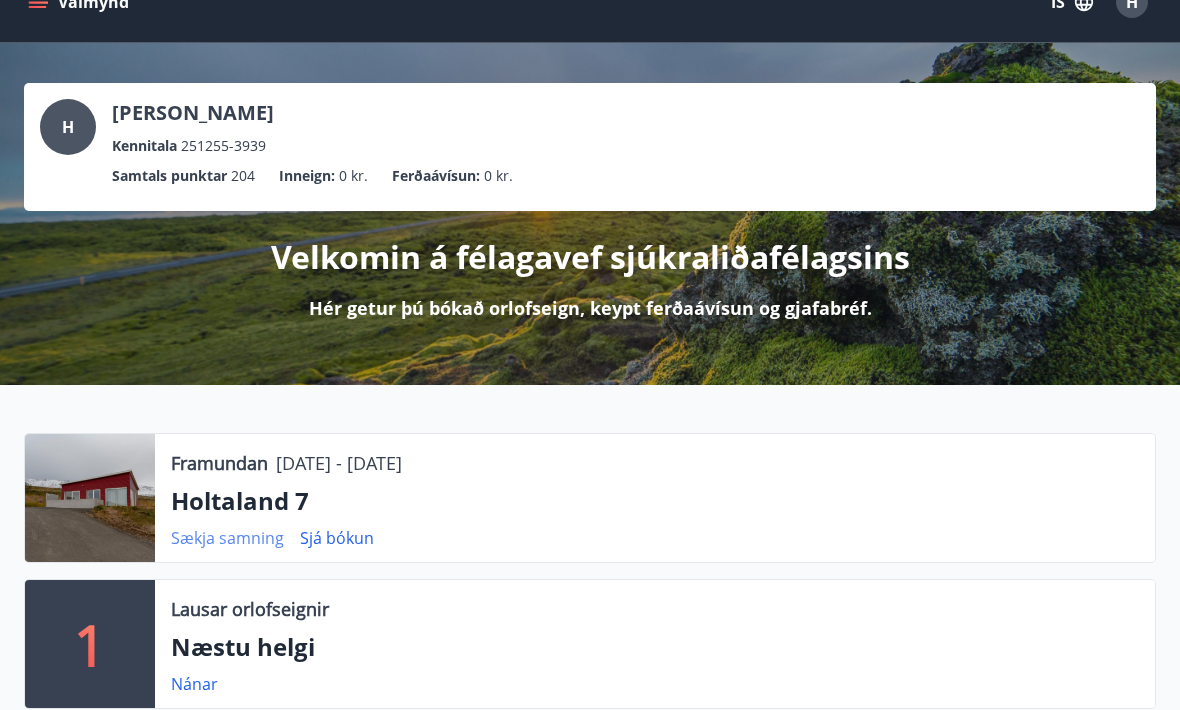 scroll, scrollTop: 33, scrollLeft: 0, axis: vertical 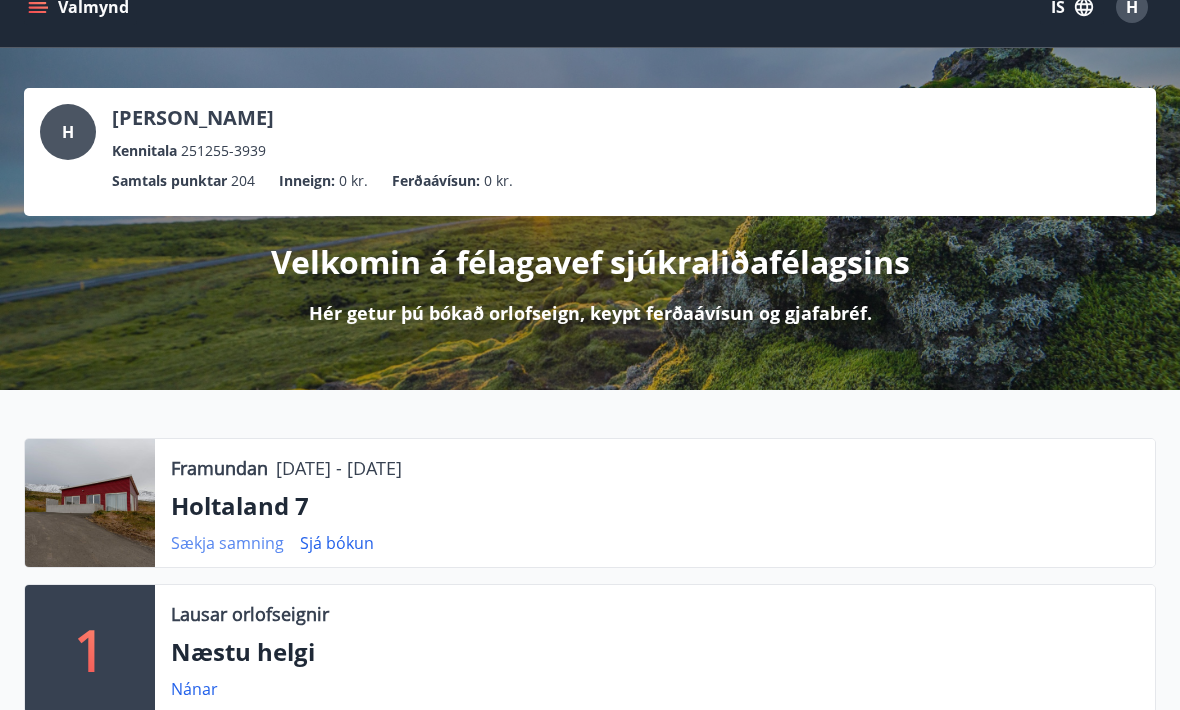 click on "Sækja samning" at bounding box center [227, 543] 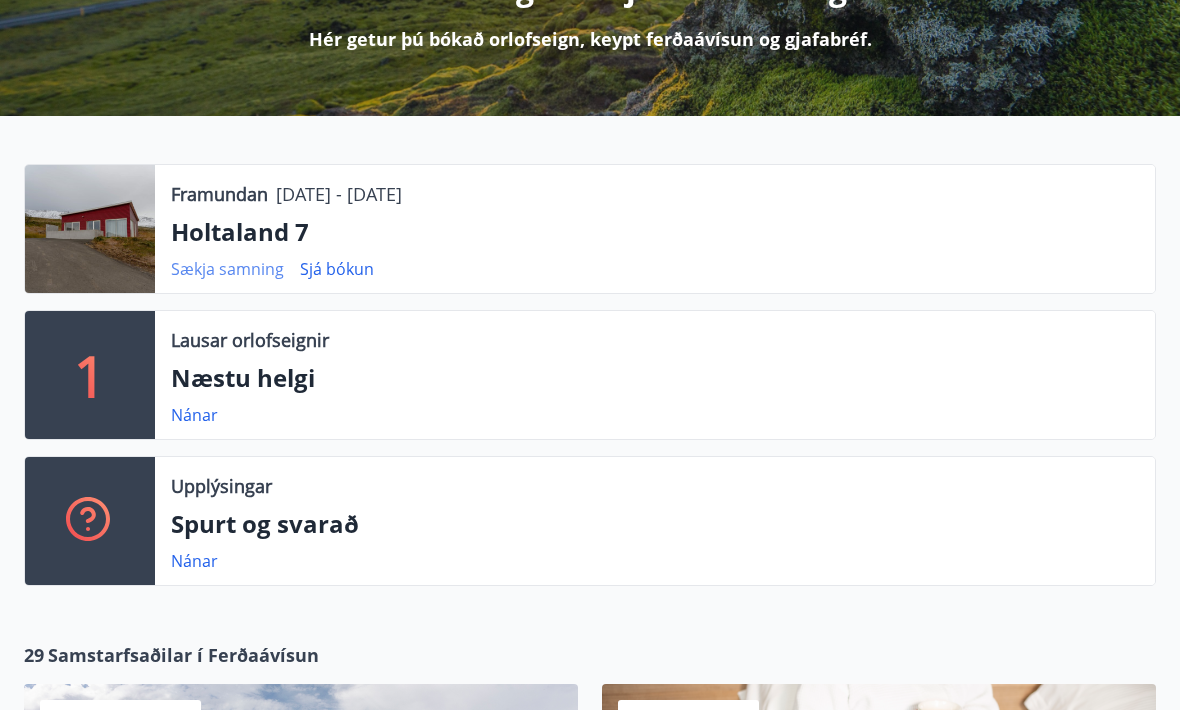scroll, scrollTop: 304, scrollLeft: 0, axis: vertical 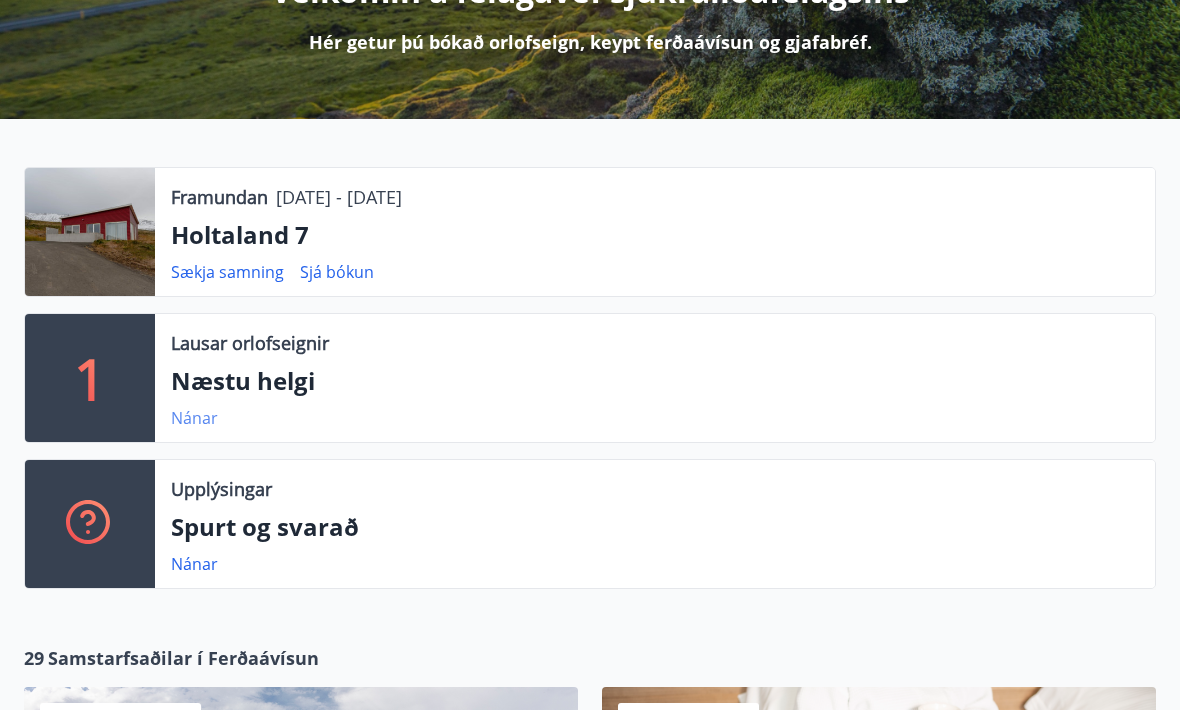 click on "Nánar" at bounding box center [194, 418] 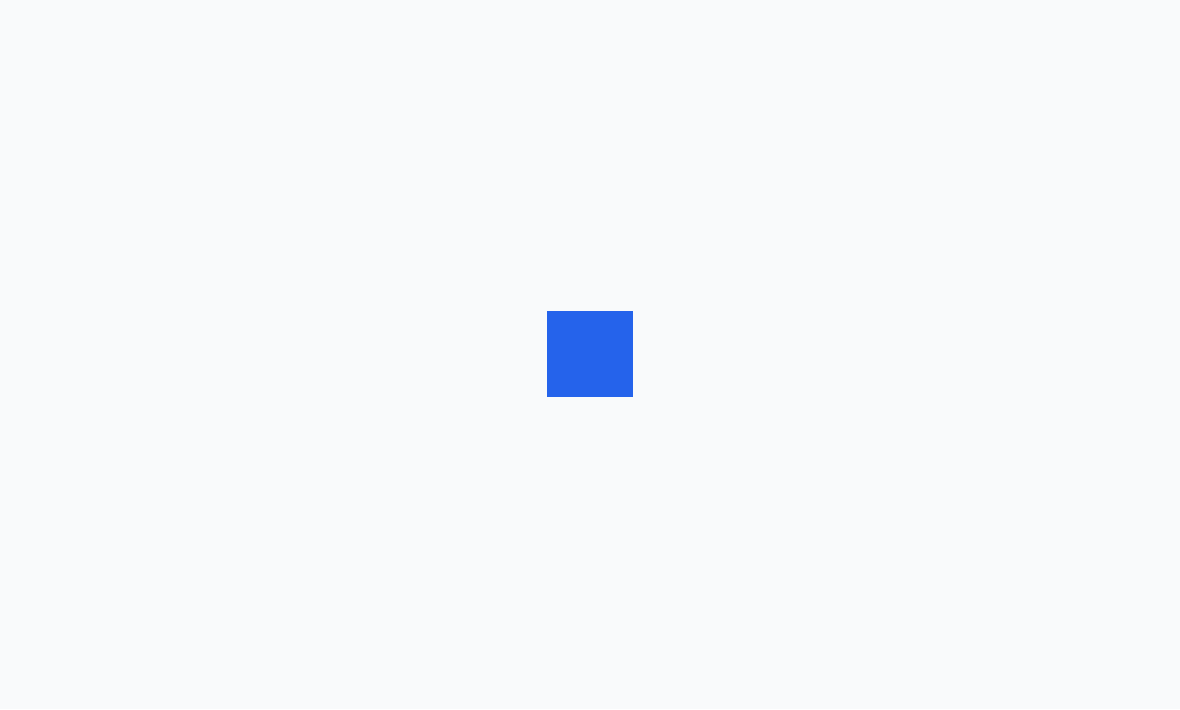 scroll, scrollTop: 1, scrollLeft: 0, axis: vertical 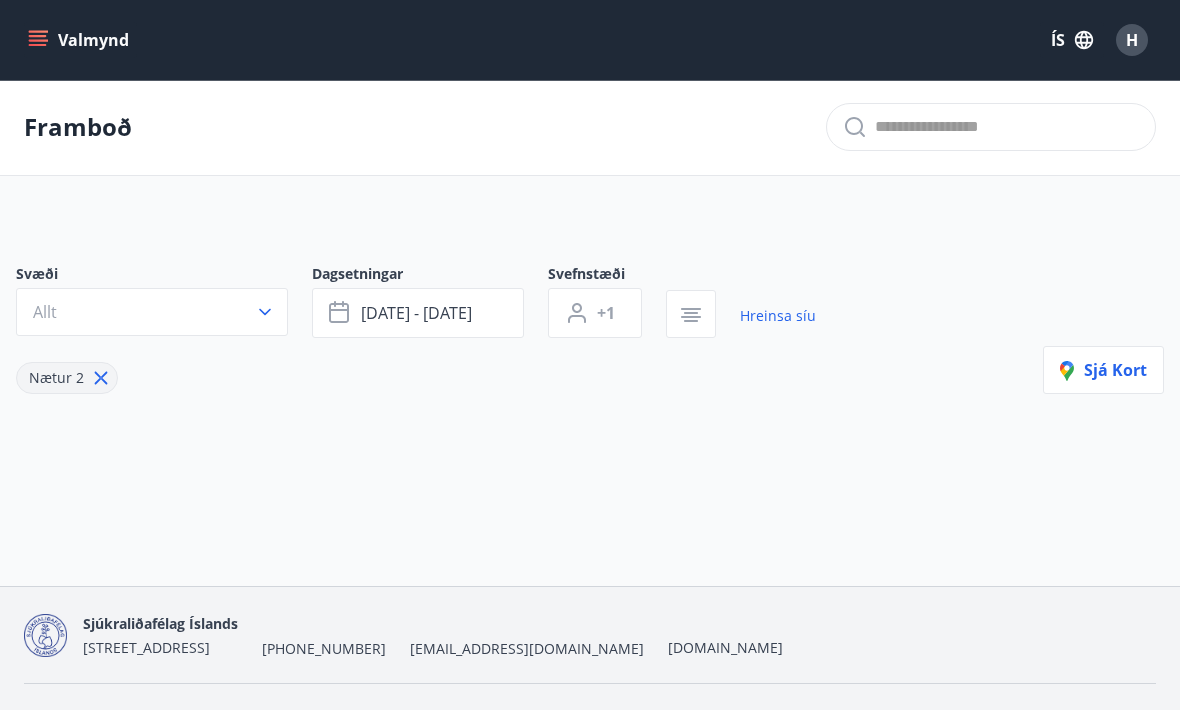 type on "*" 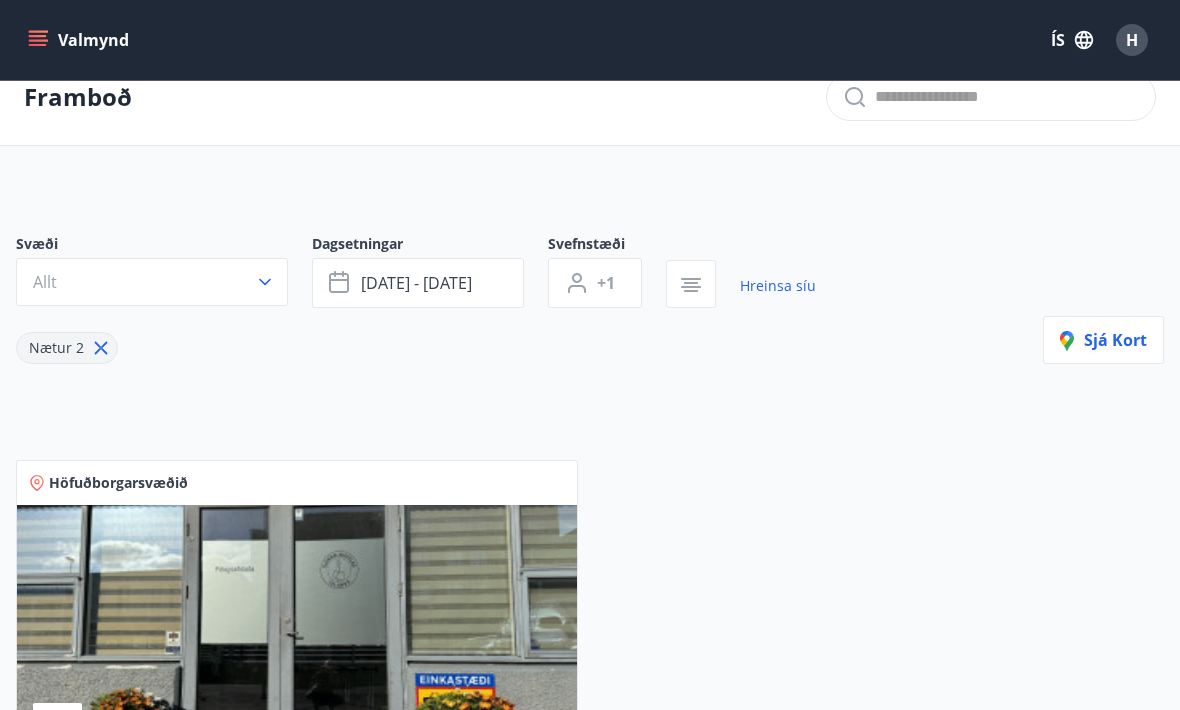 scroll, scrollTop: 0, scrollLeft: 0, axis: both 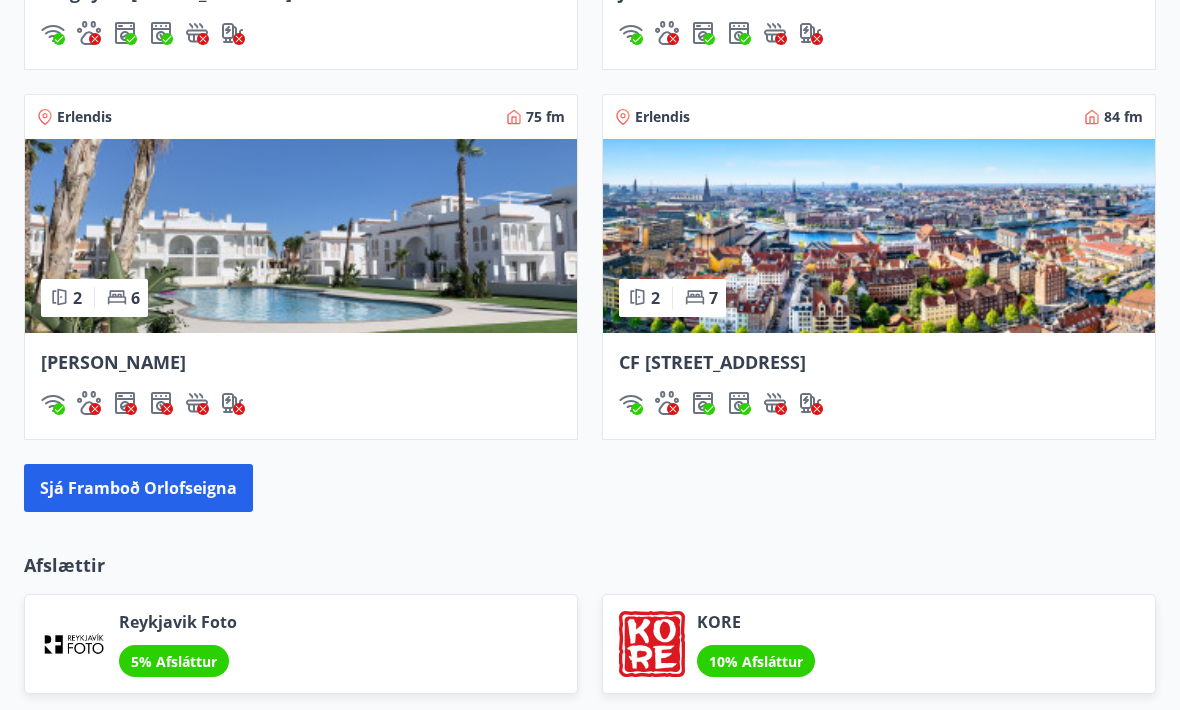 click at bounding box center [879, 236] 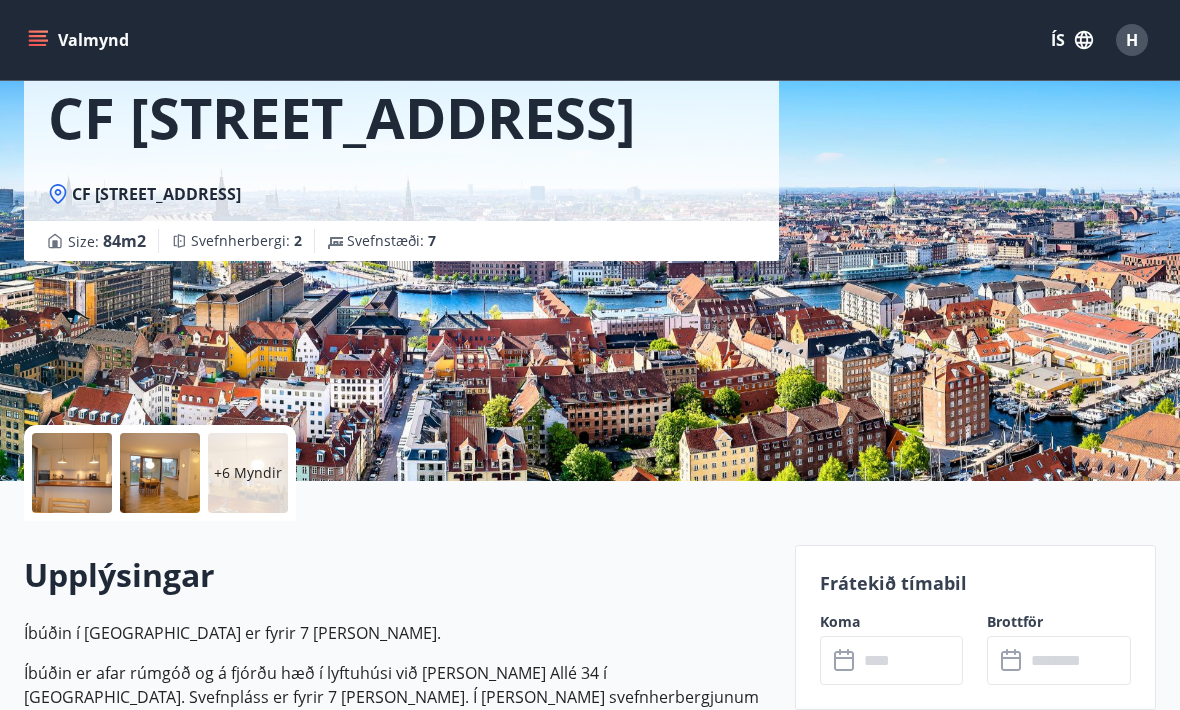 scroll, scrollTop: 0, scrollLeft: 0, axis: both 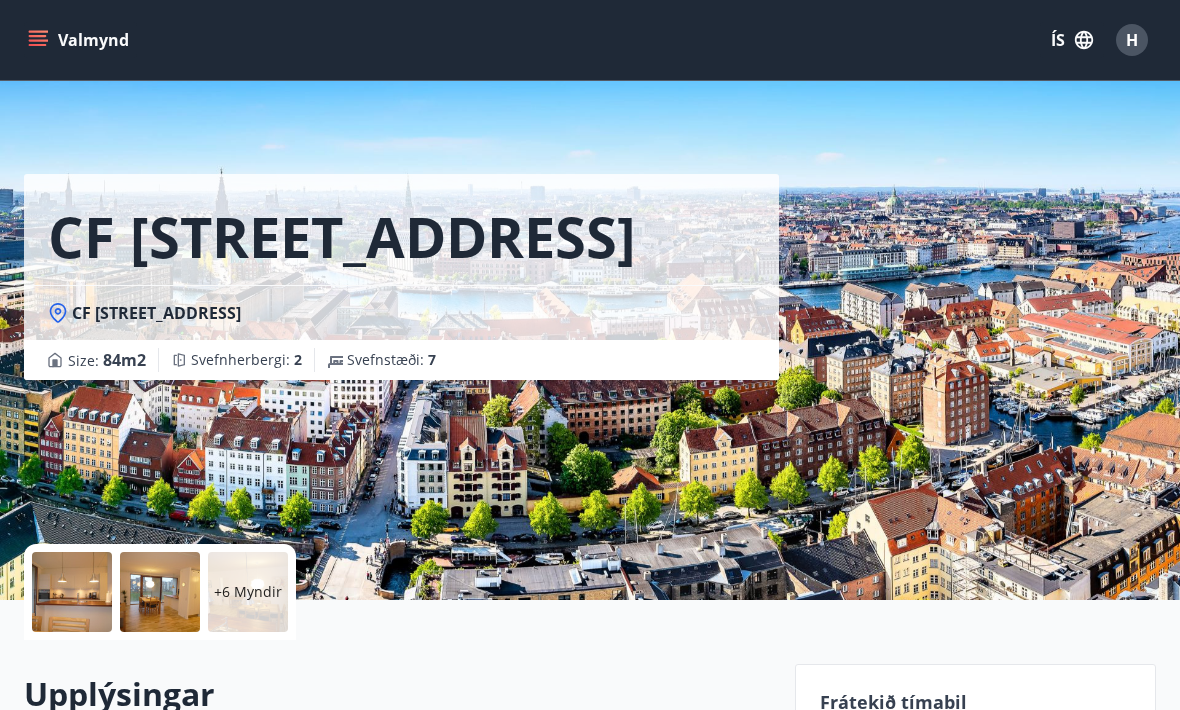click 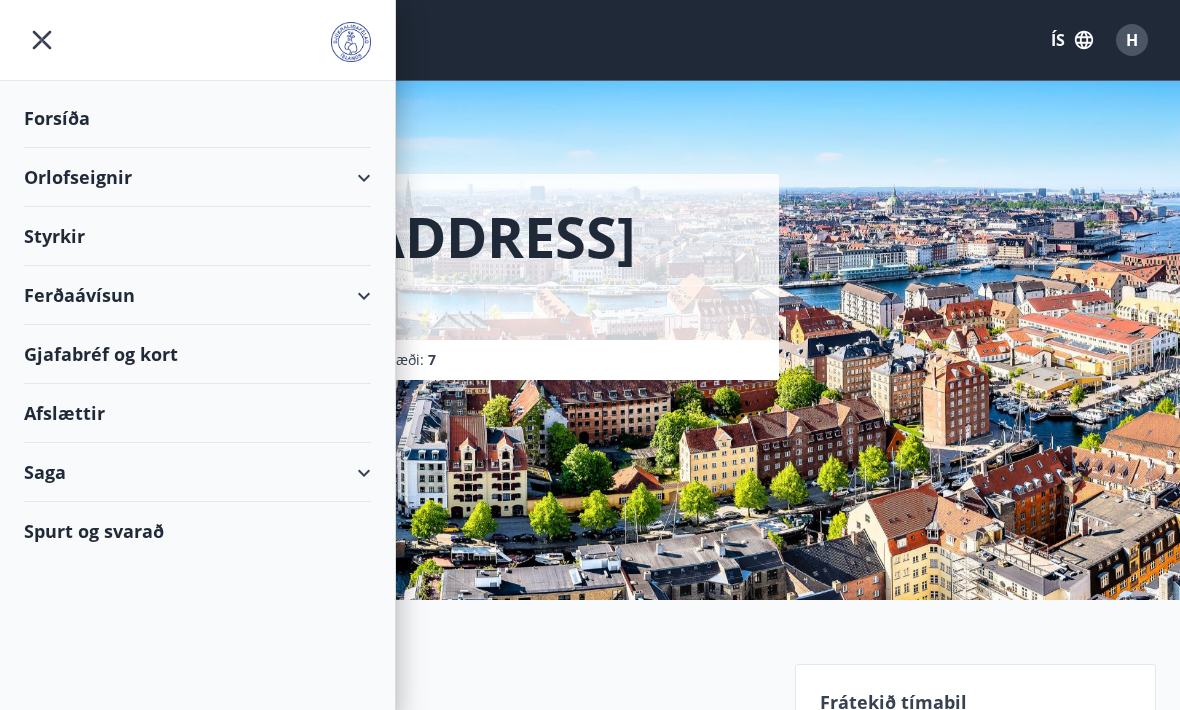 click on "Orlofseignir" at bounding box center [197, 177] 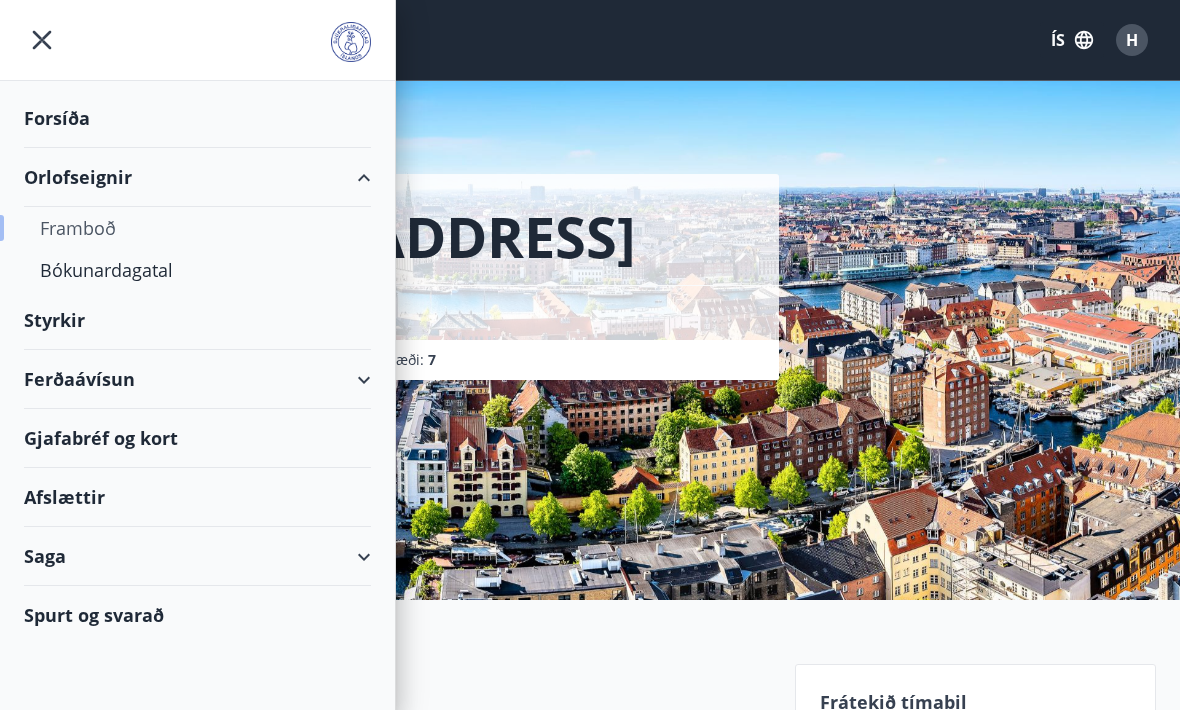 click on "Framboð" at bounding box center (197, 228) 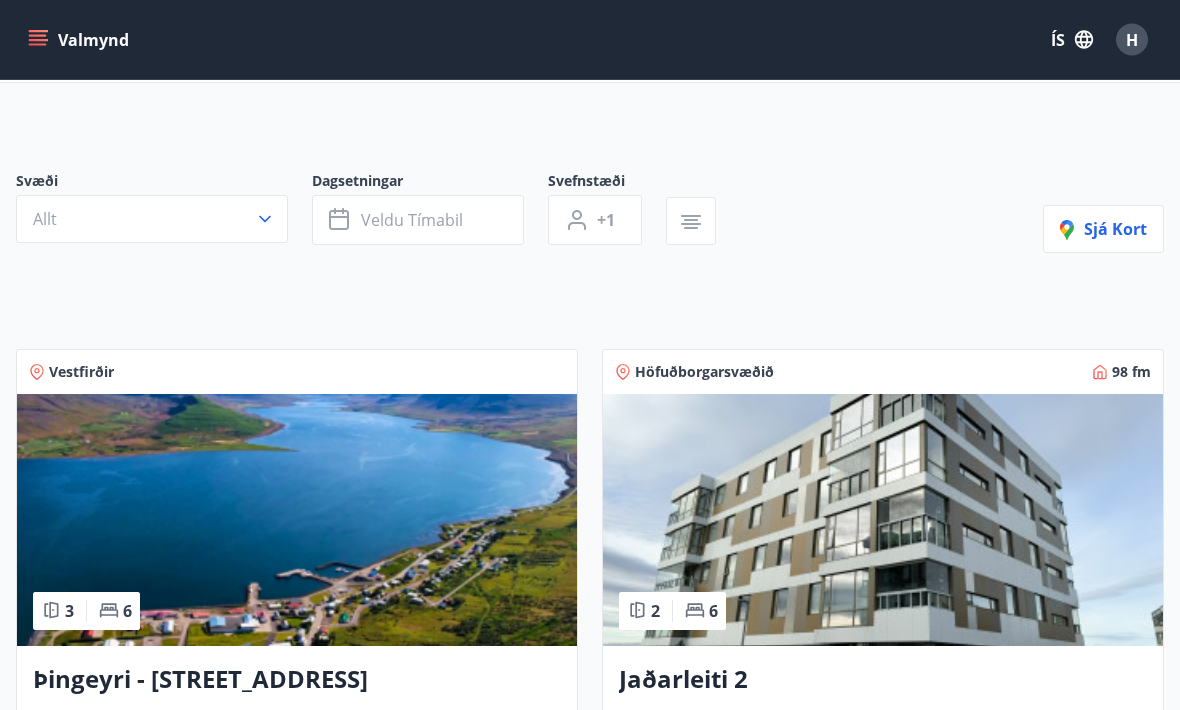 scroll, scrollTop: 0, scrollLeft: 0, axis: both 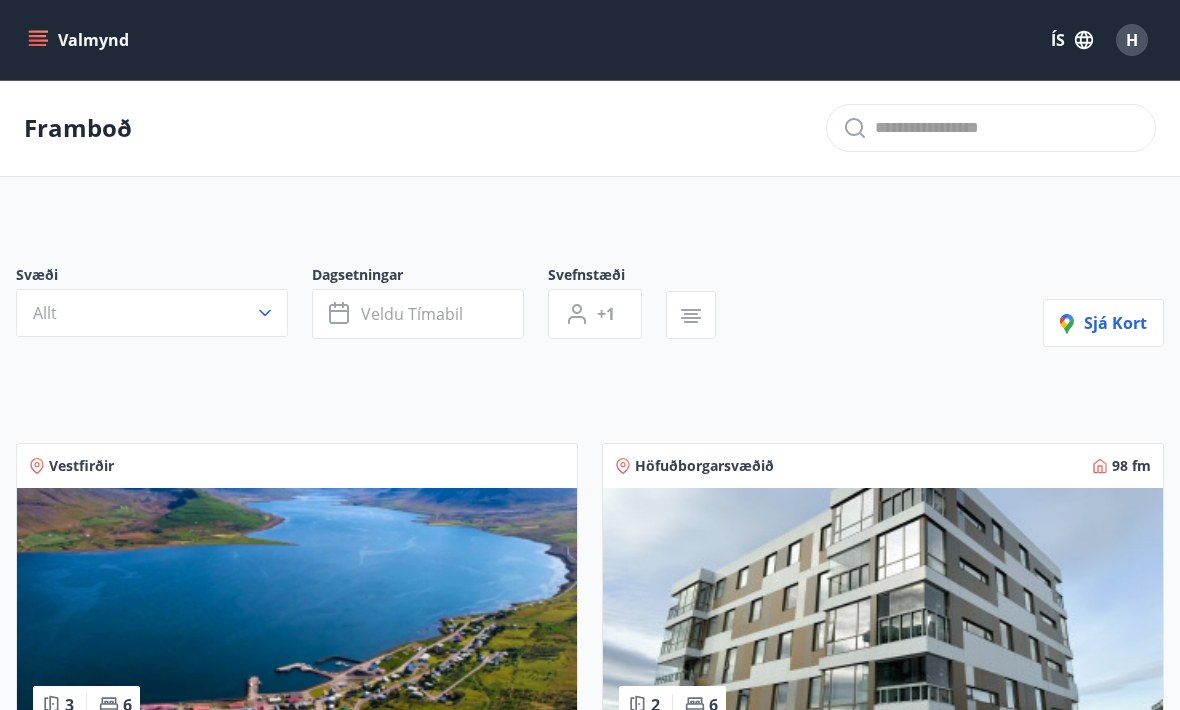 click on "Valmynd" at bounding box center (80, 40) 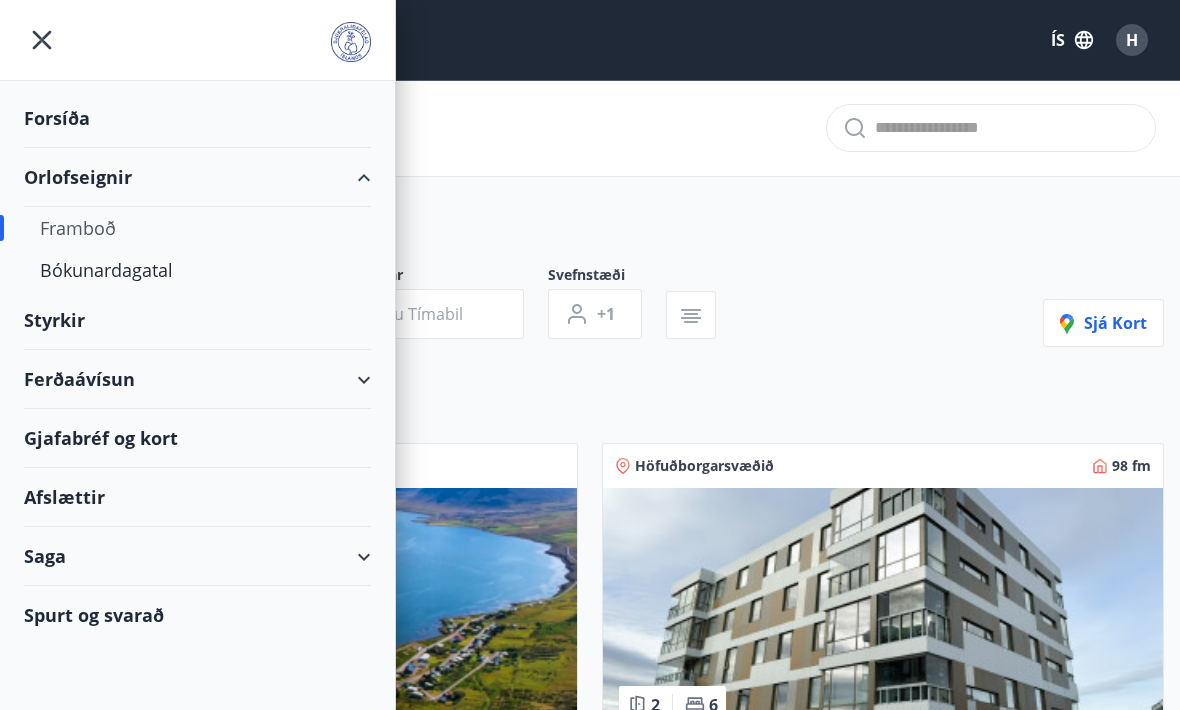 click on "Orlofseignir" at bounding box center [197, 177] 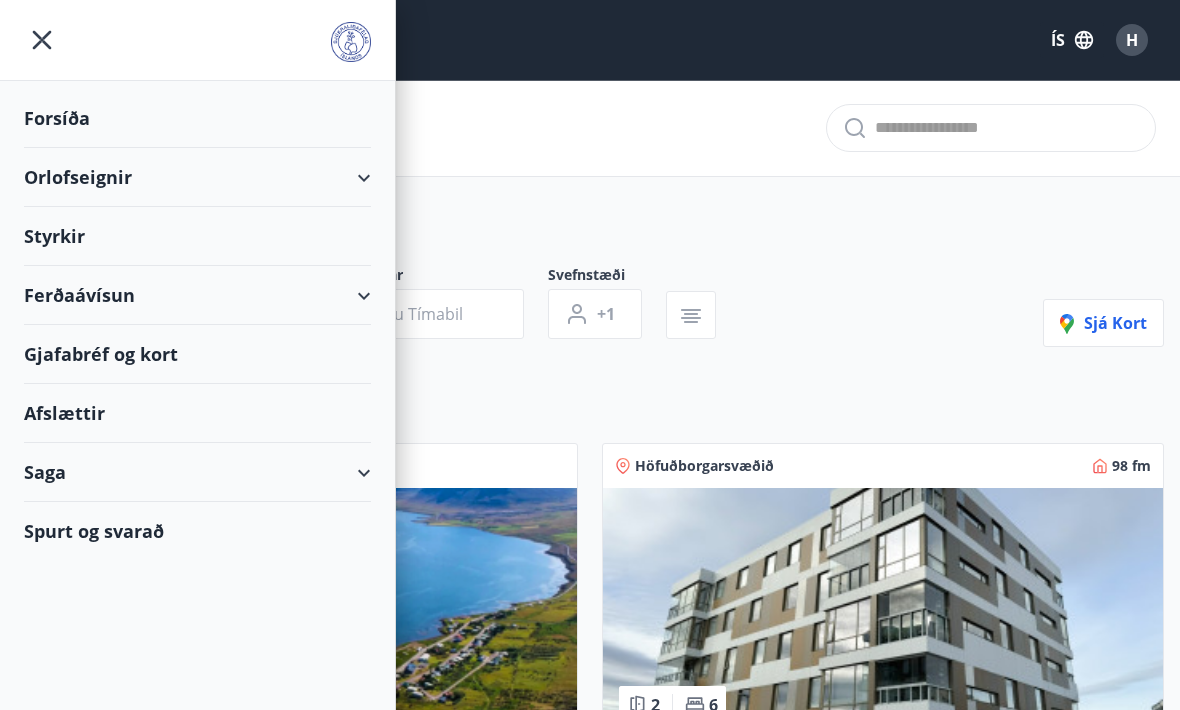 click on "Orlofseignir" at bounding box center (197, 177) 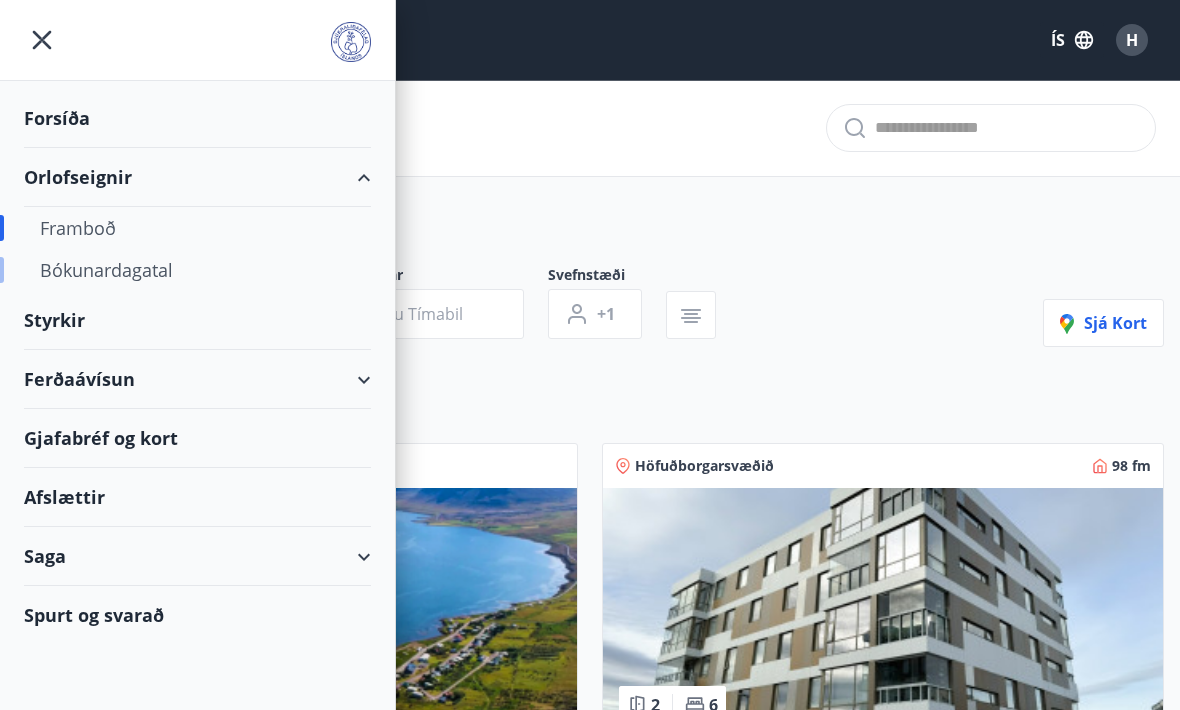 click on "Bókunardagatal" at bounding box center [197, 270] 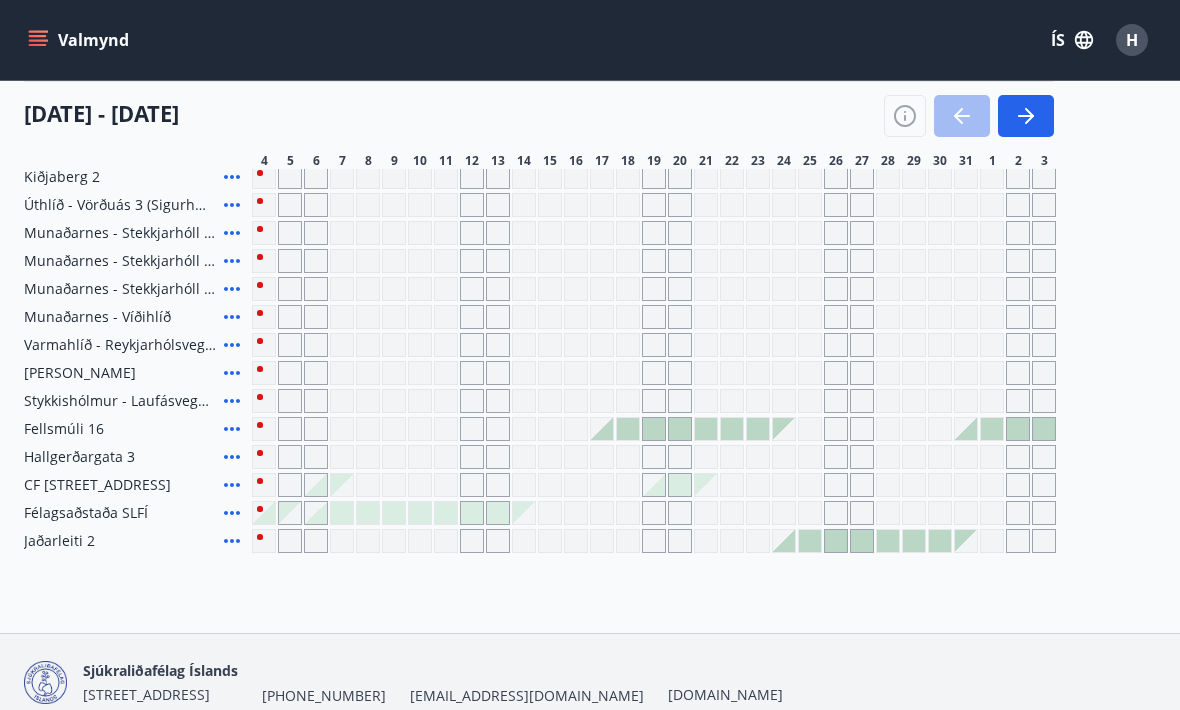 scroll, scrollTop: 251, scrollLeft: 0, axis: vertical 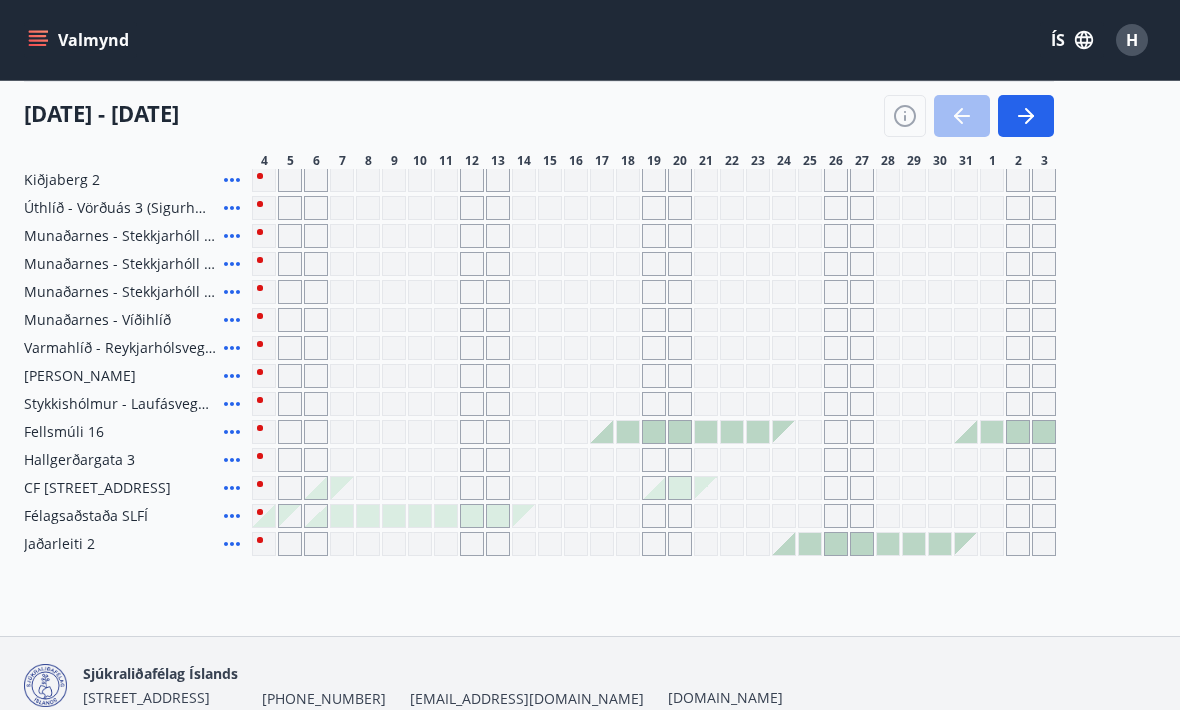 click on "CF [STREET_ADDRESS]" at bounding box center (97, 488) 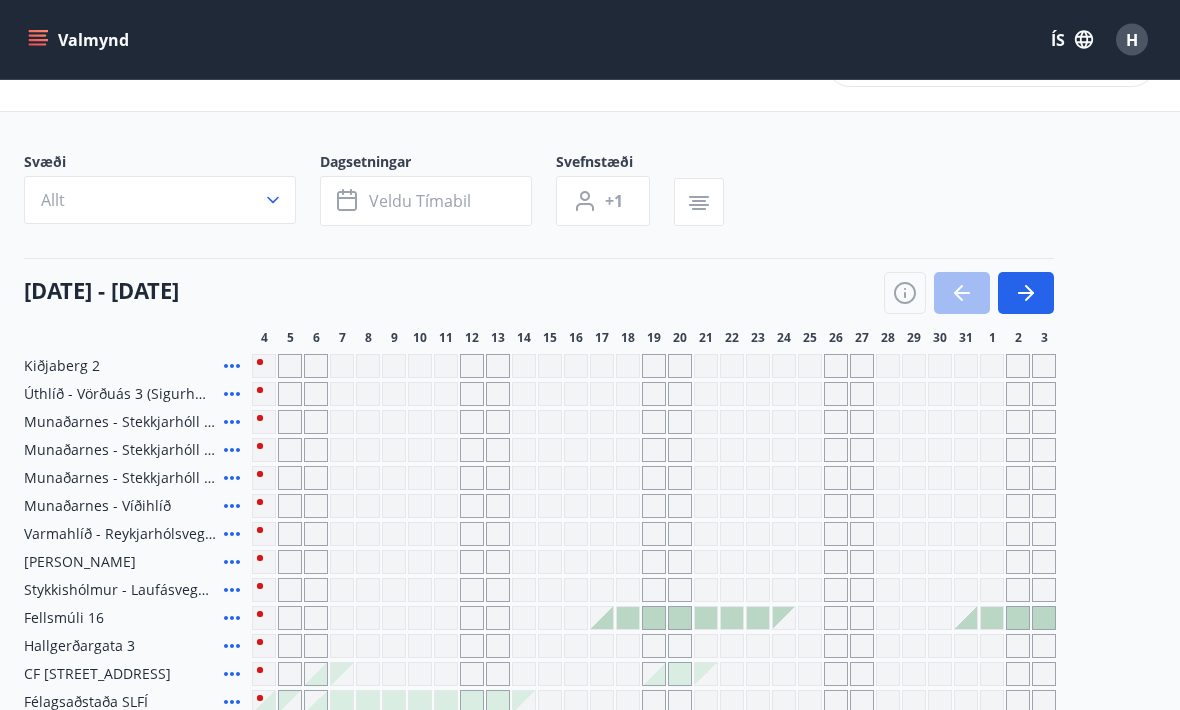 scroll, scrollTop: 67, scrollLeft: 0, axis: vertical 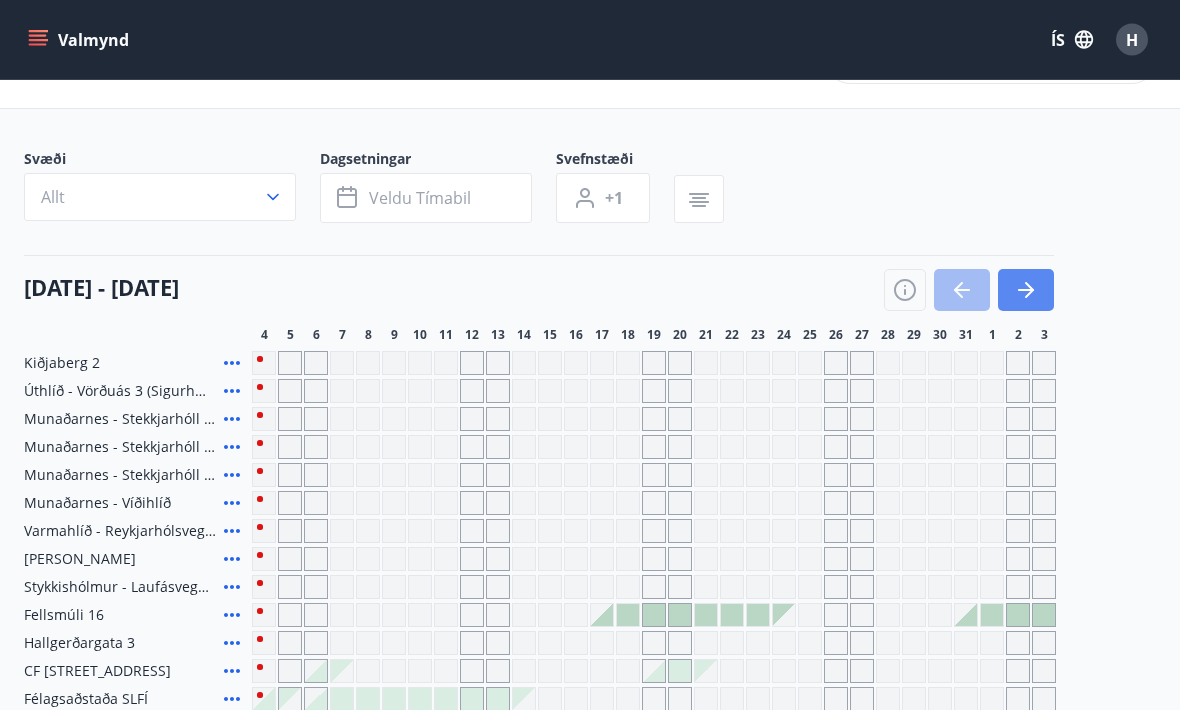 click at bounding box center [1026, 291] 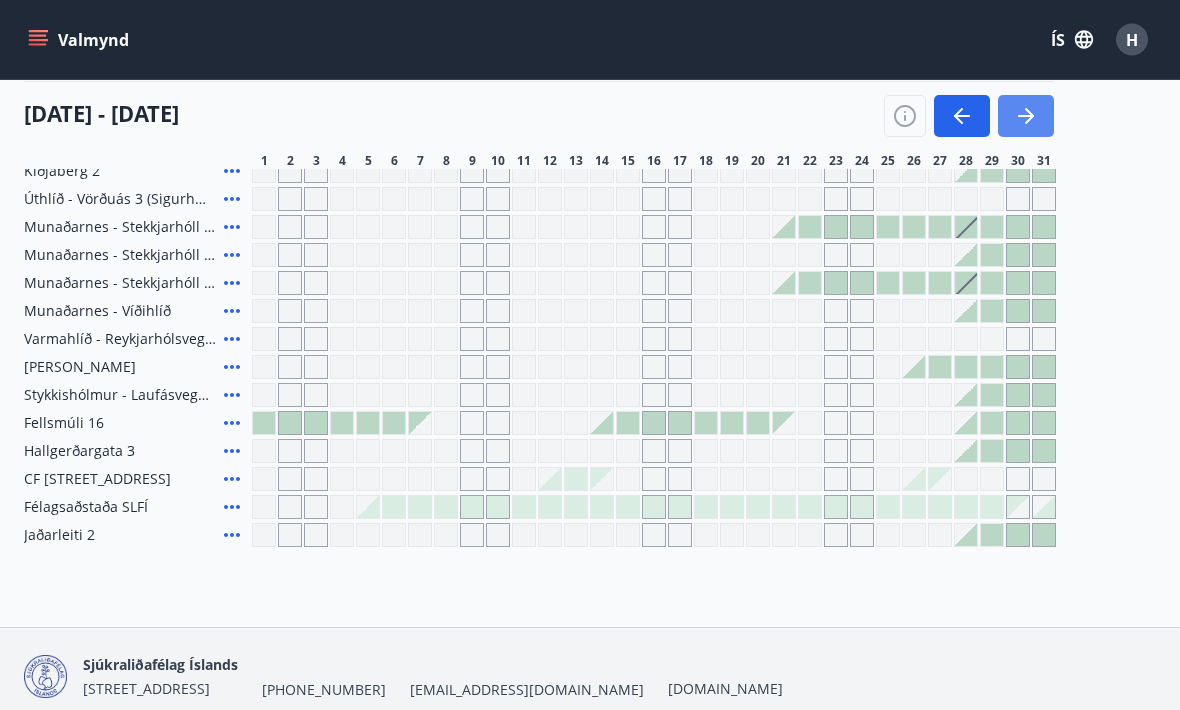 scroll, scrollTop: 261, scrollLeft: 0, axis: vertical 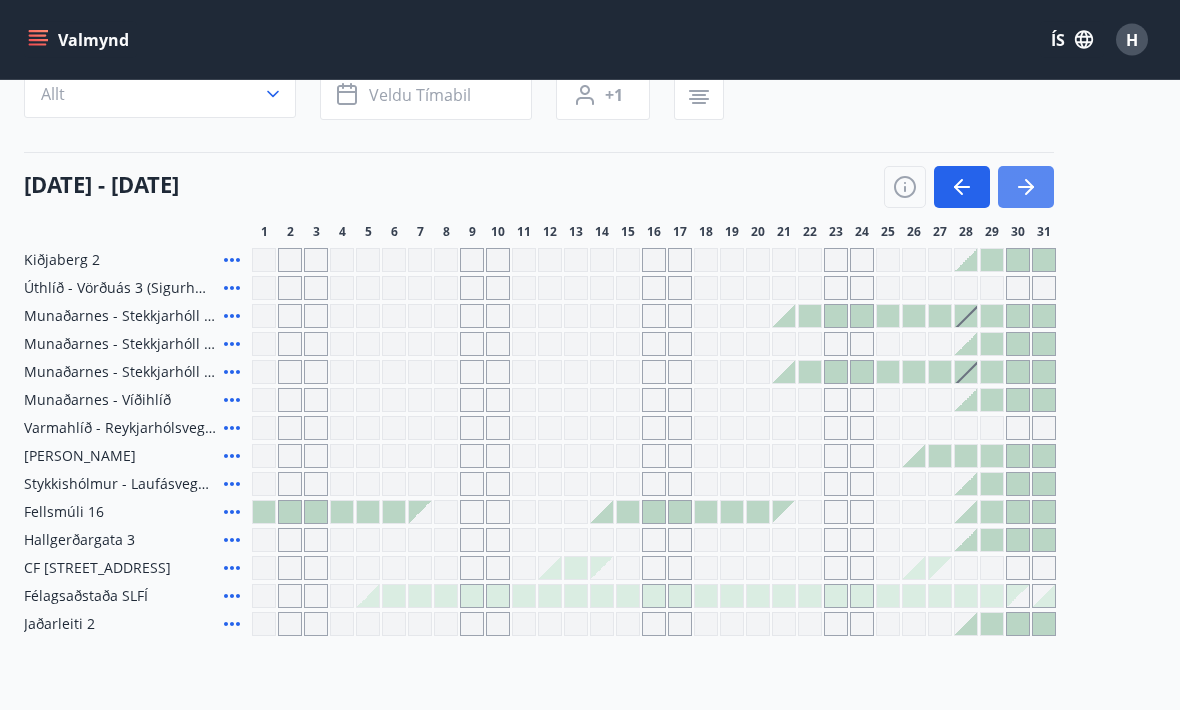 click at bounding box center [1026, 188] 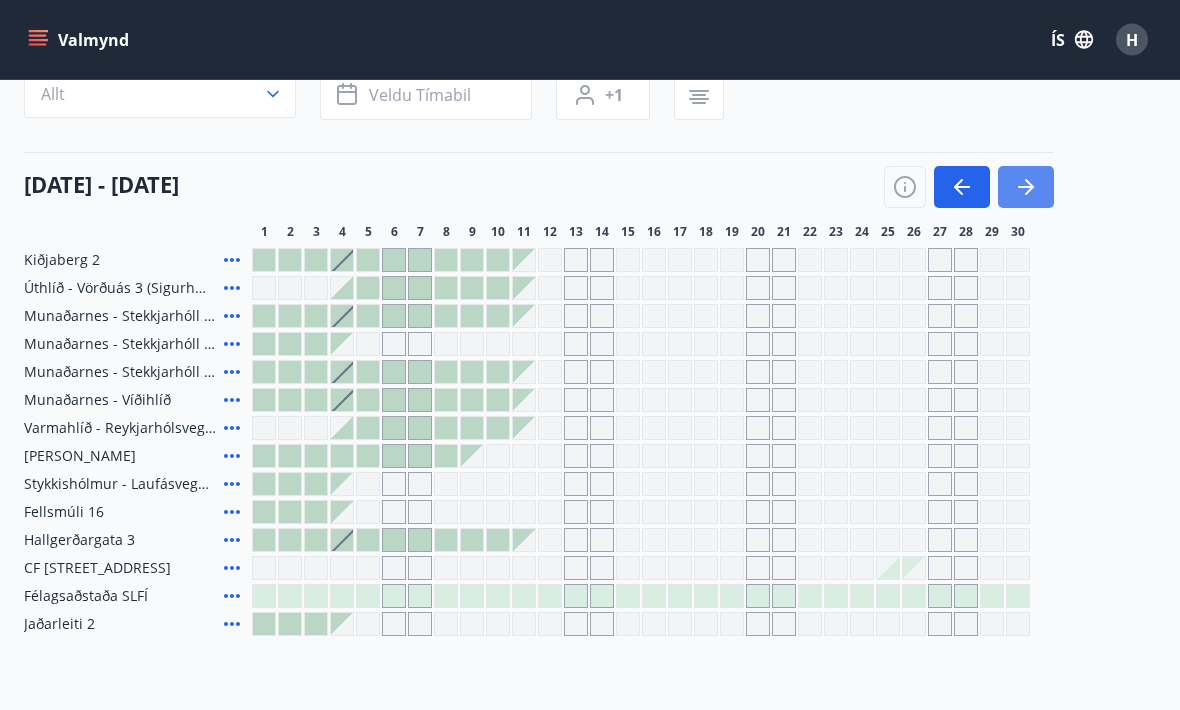 scroll, scrollTop: 171, scrollLeft: 0, axis: vertical 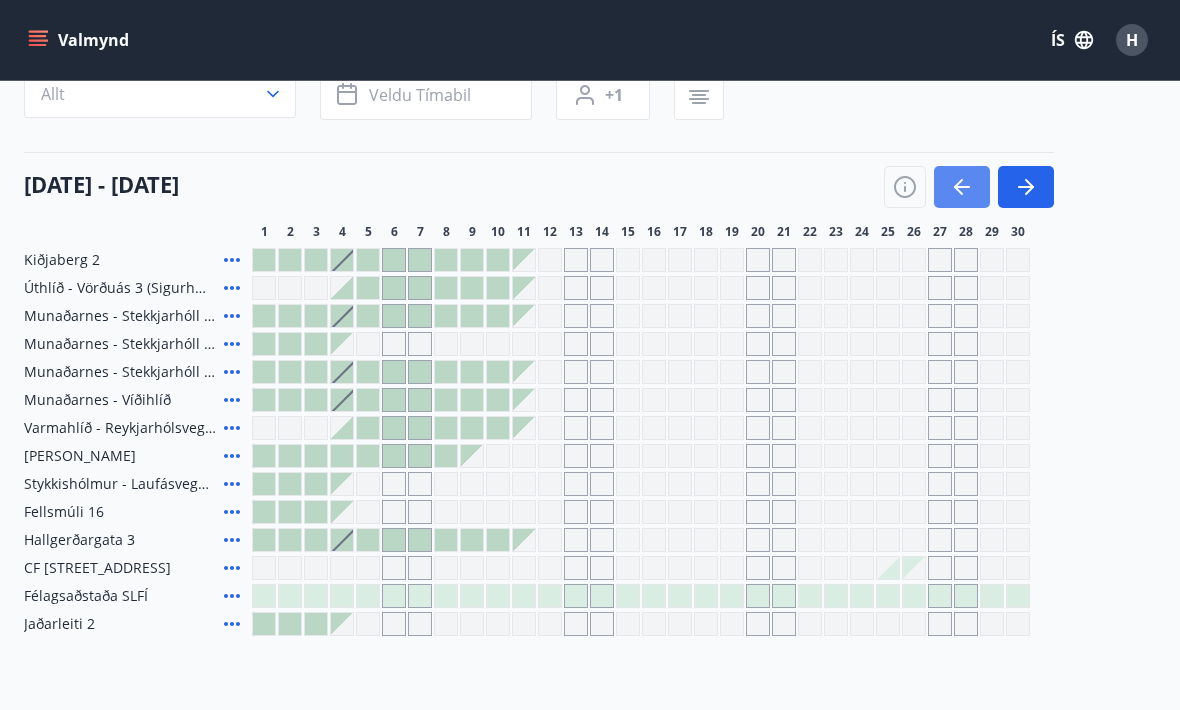 click at bounding box center [962, 187] 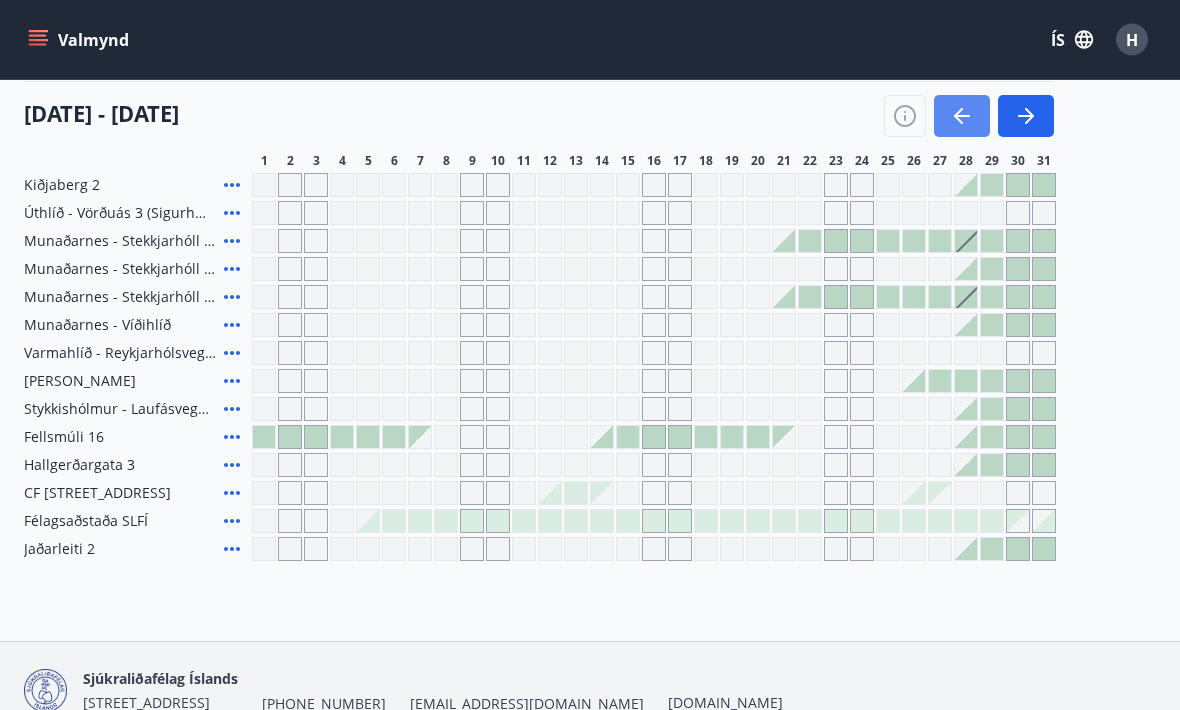 scroll, scrollTop: 247, scrollLeft: 0, axis: vertical 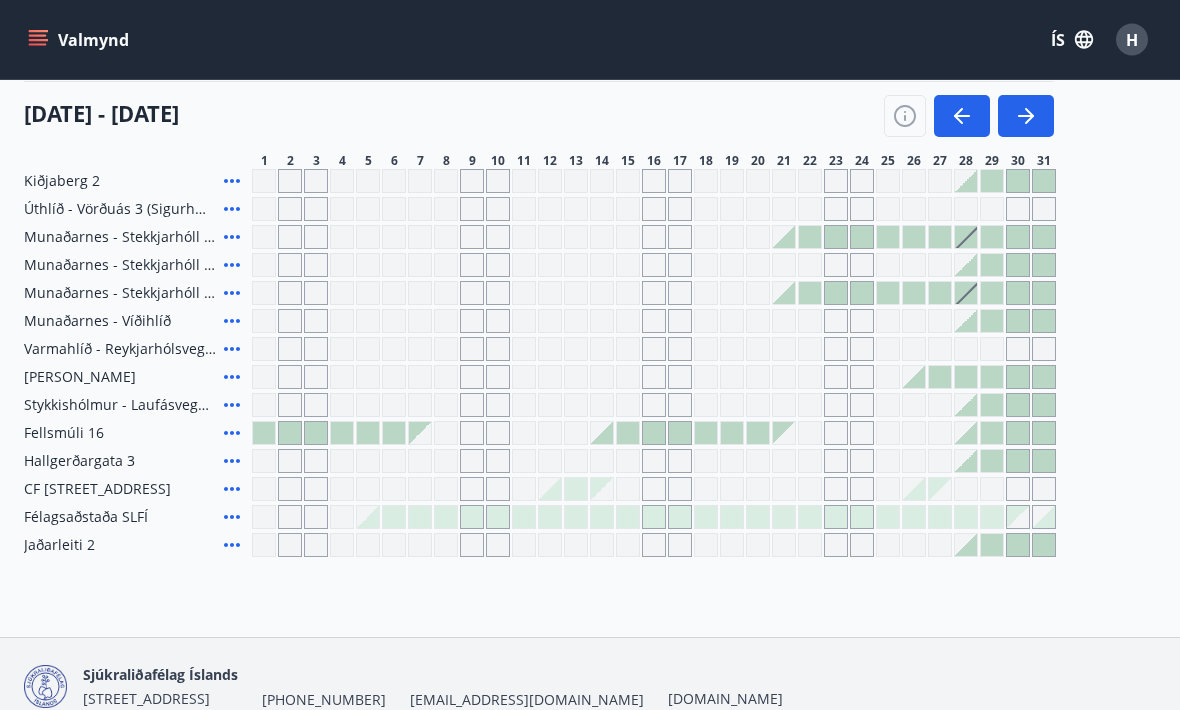click at bounding box center (576, 406) 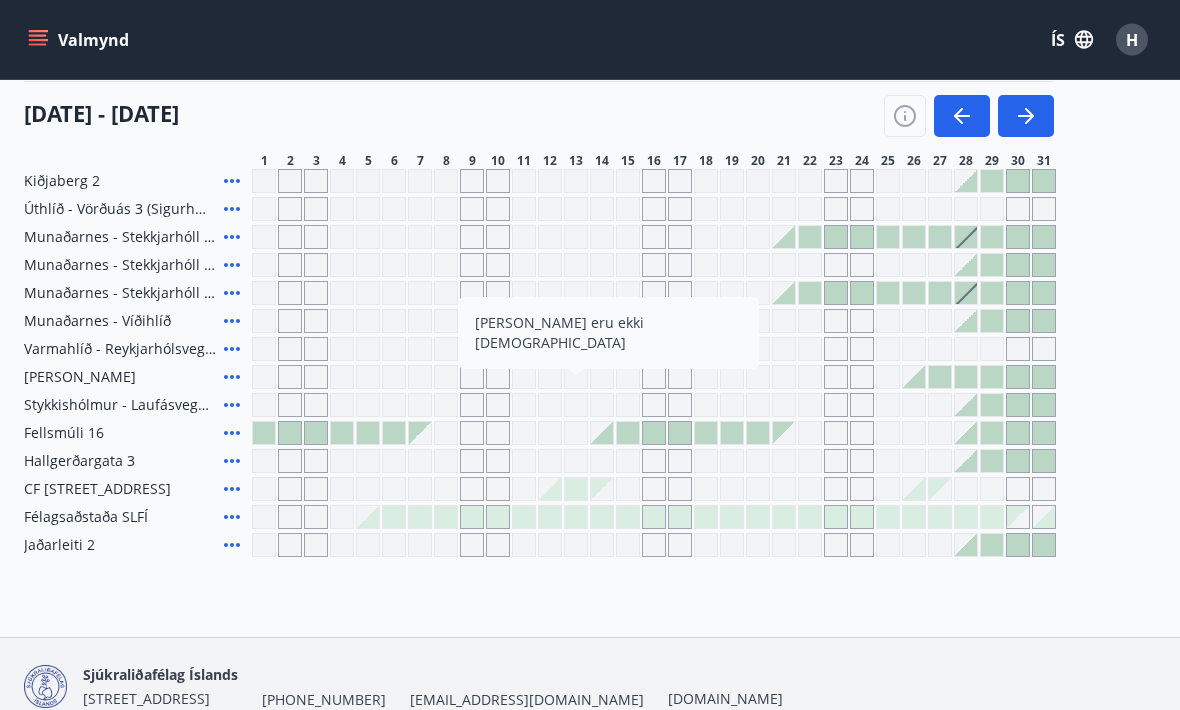 scroll, scrollTop: 250, scrollLeft: 0, axis: vertical 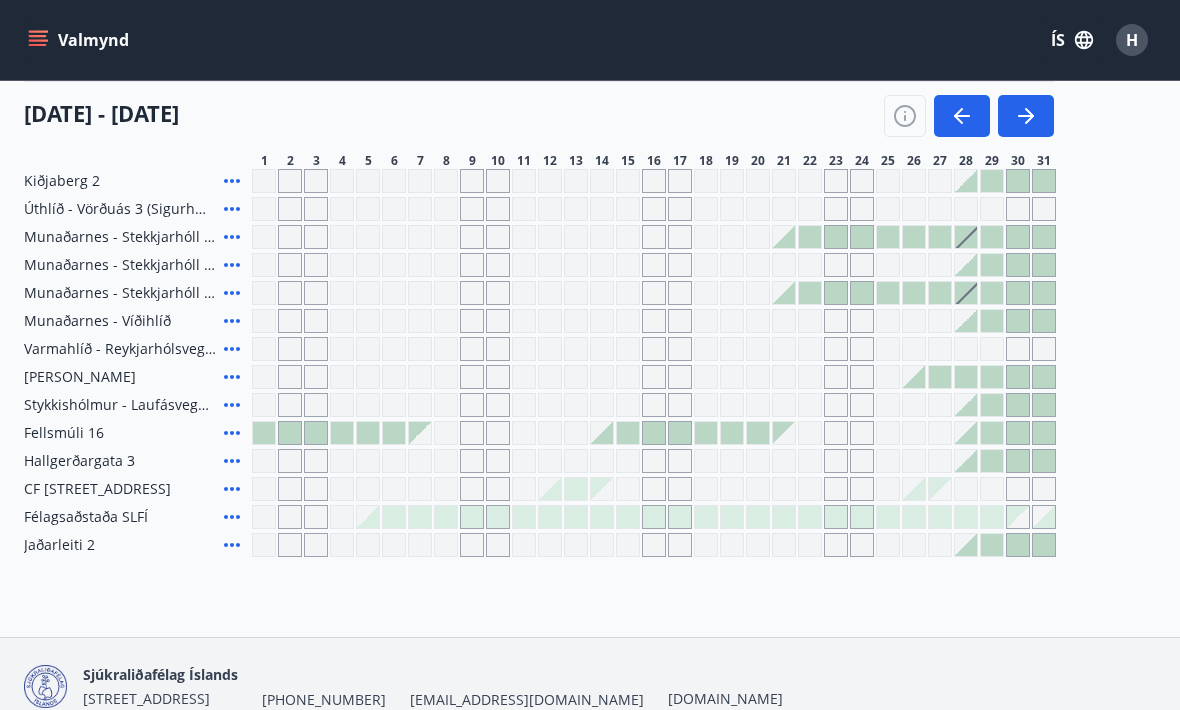 click at bounding box center [576, 489] 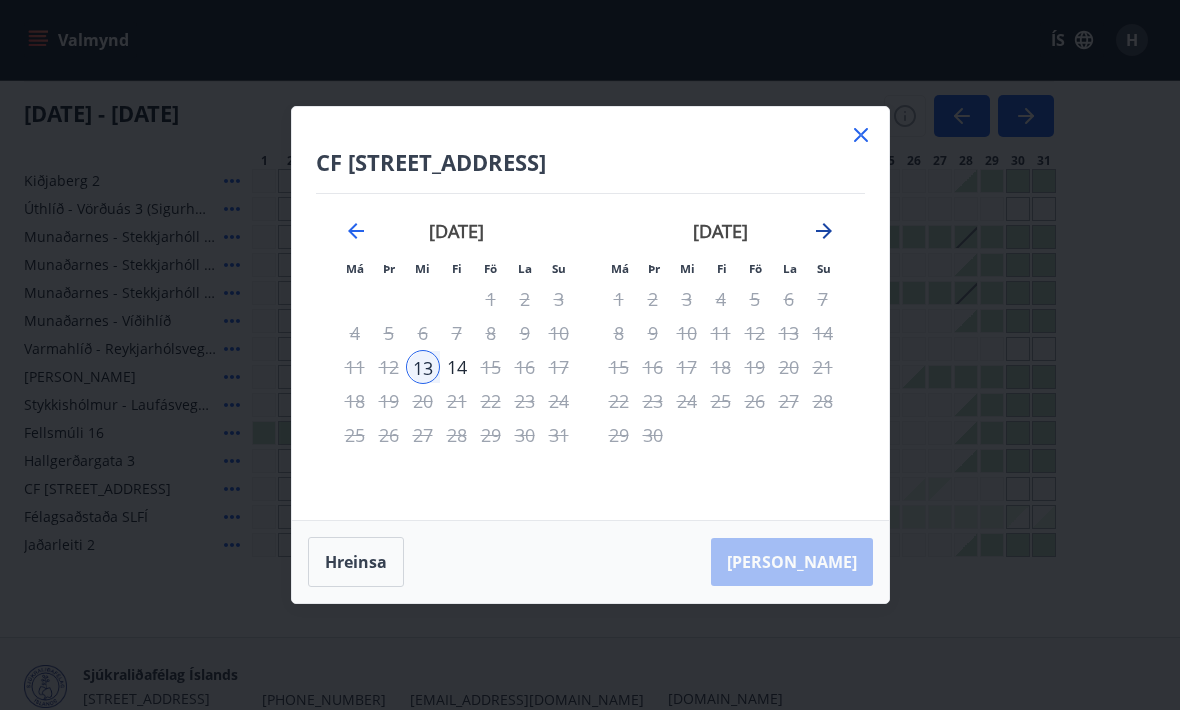 click 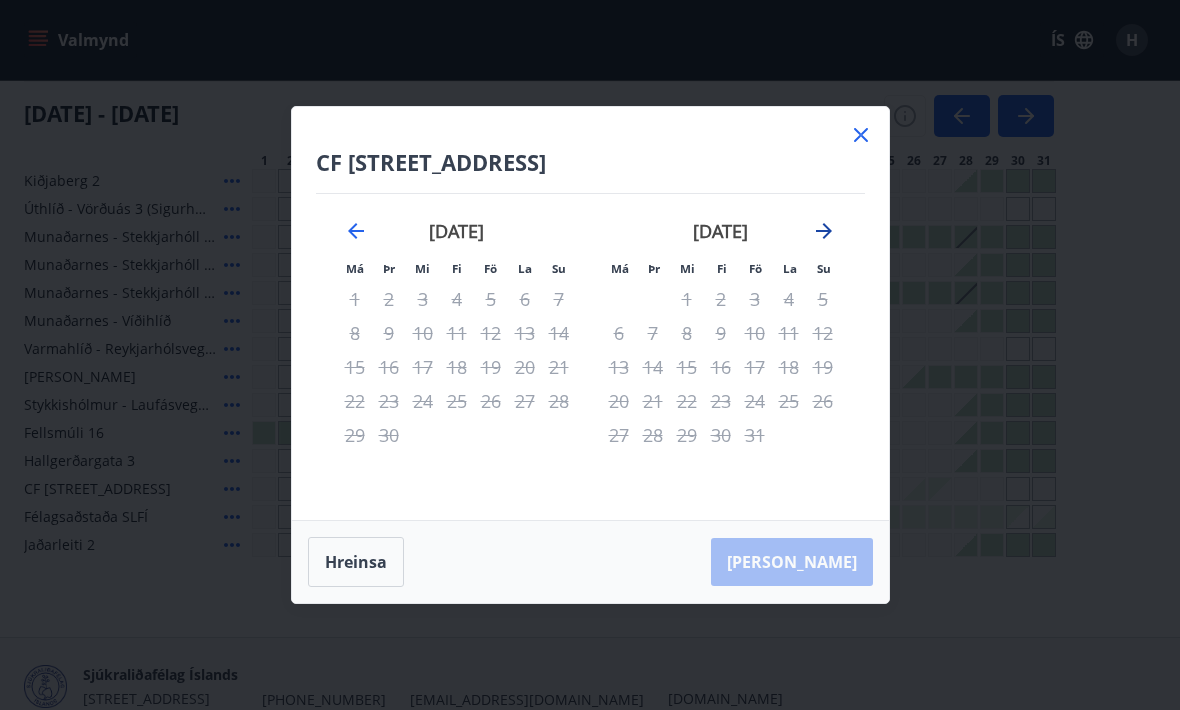 click 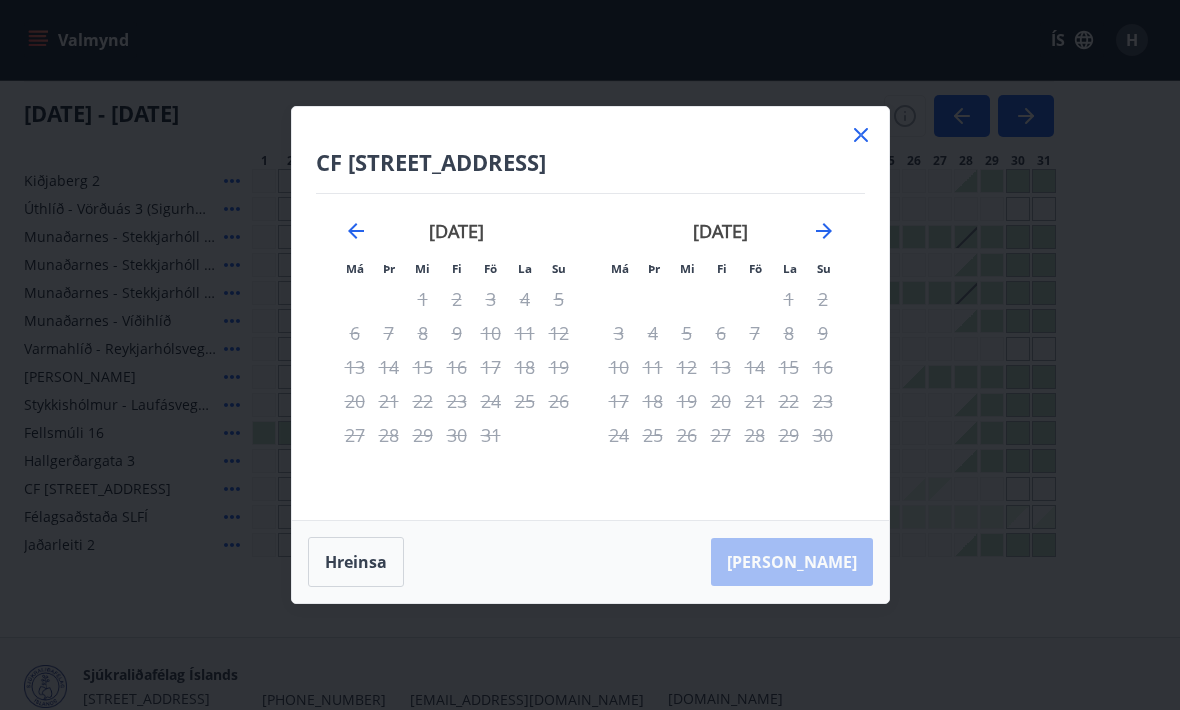 click 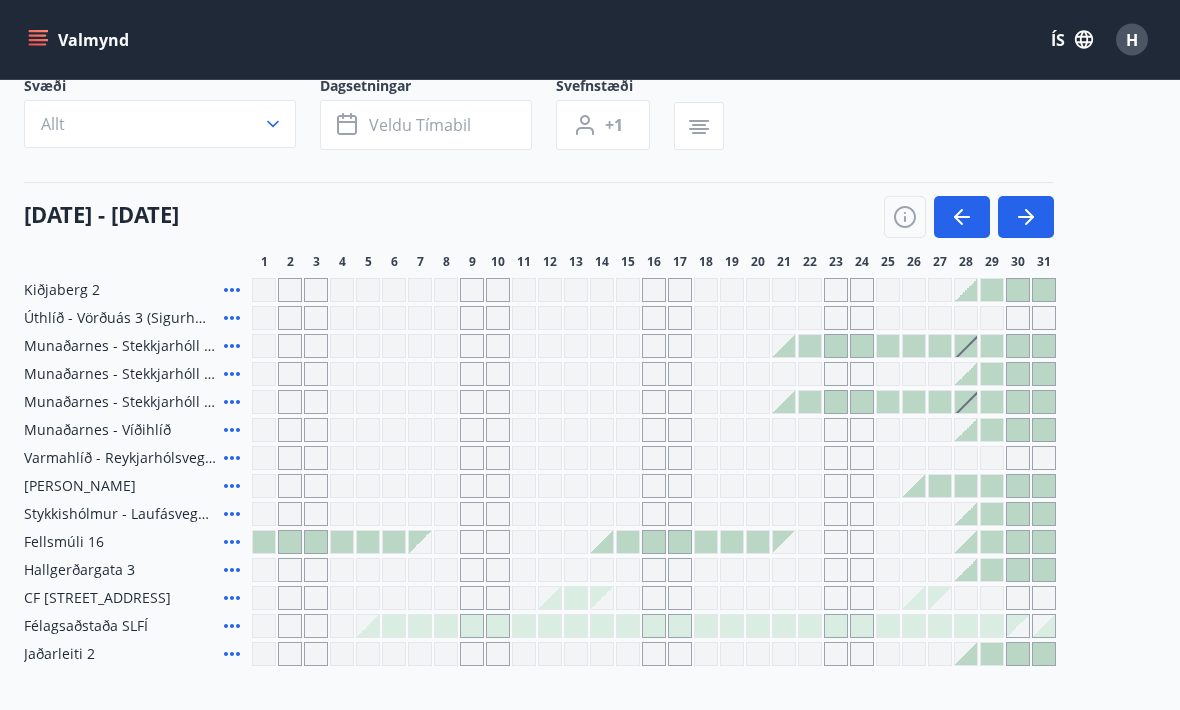 scroll, scrollTop: 0, scrollLeft: 0, axis: both 